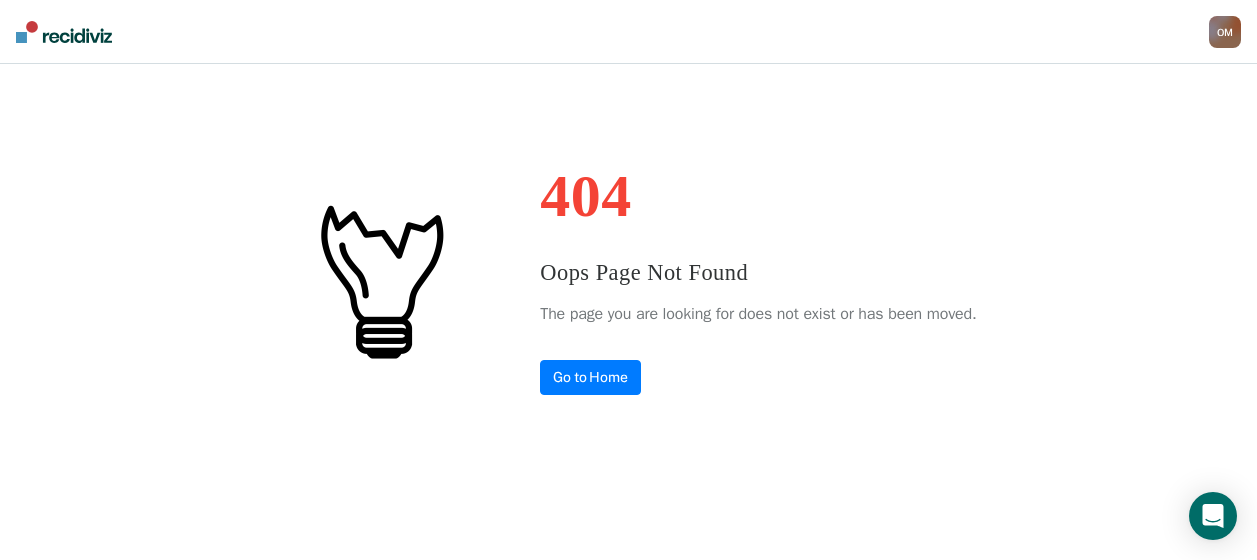 scroll, scrollTop: 0, scrollLeft: 0, axis: both 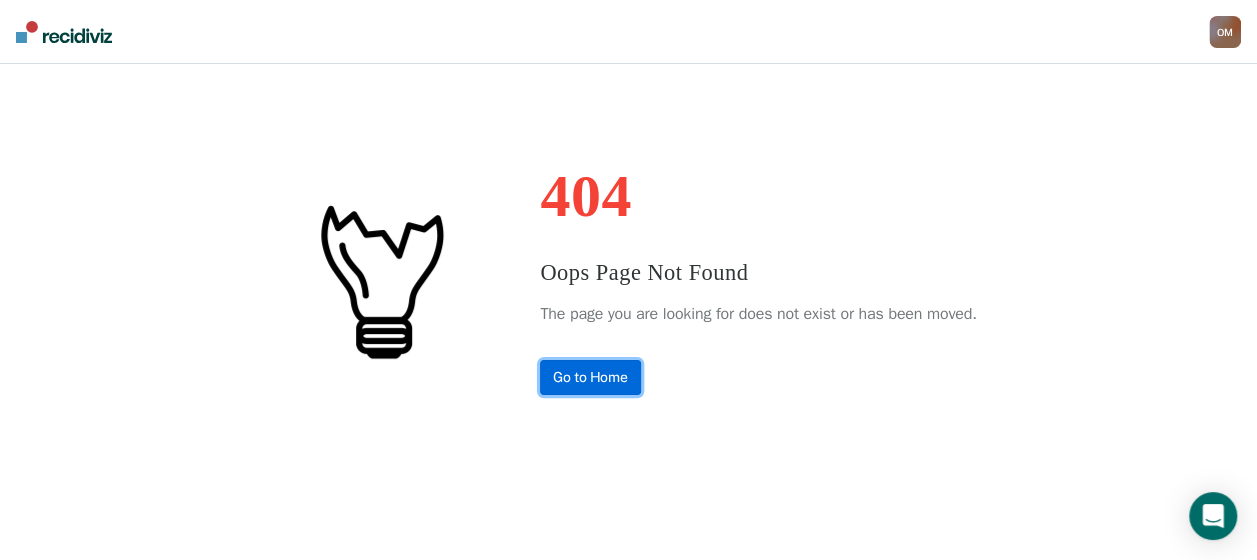 click on "Go to Home" at bounding box center (590, 377) 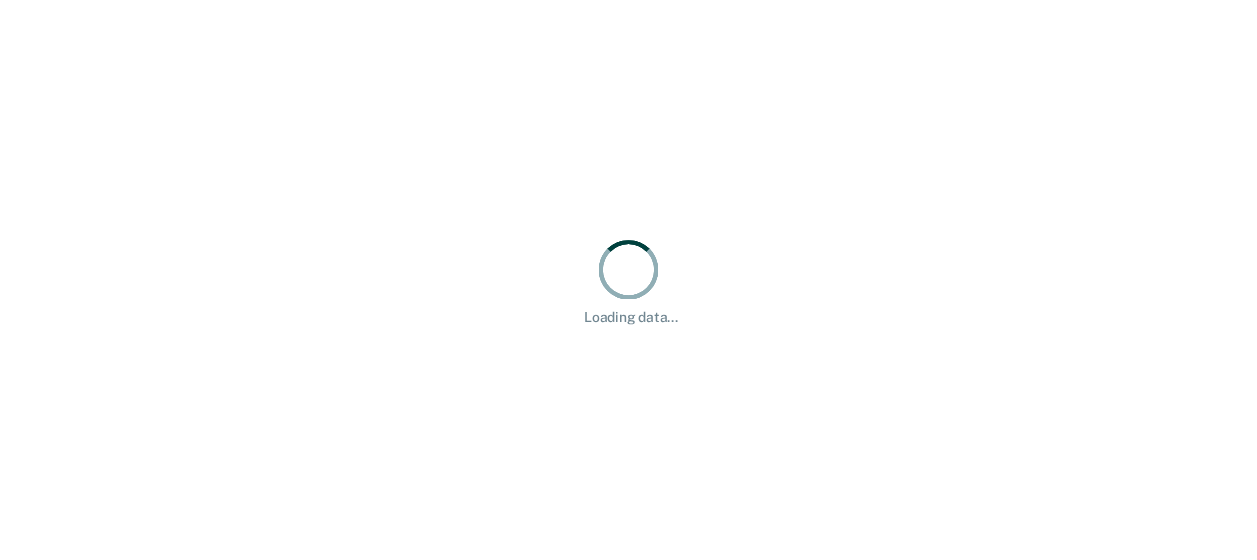 scroll, scrollTop: 0, scrollLeft: 0, axis: both 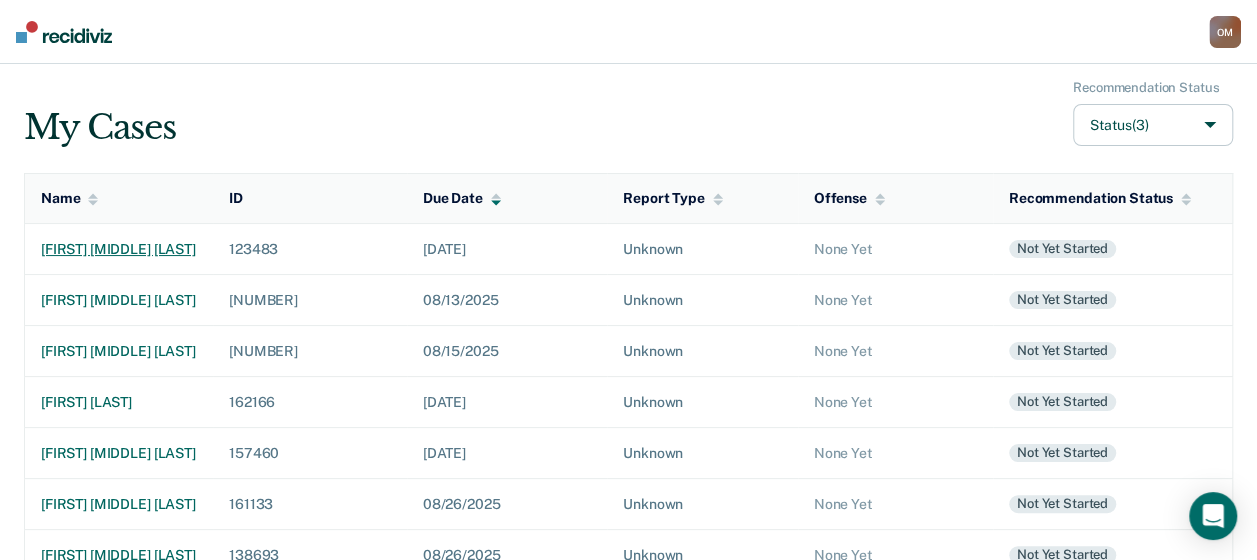 click on "[FIRST] [MIDDLE] [LAST]" at bounding box center (119, 249) 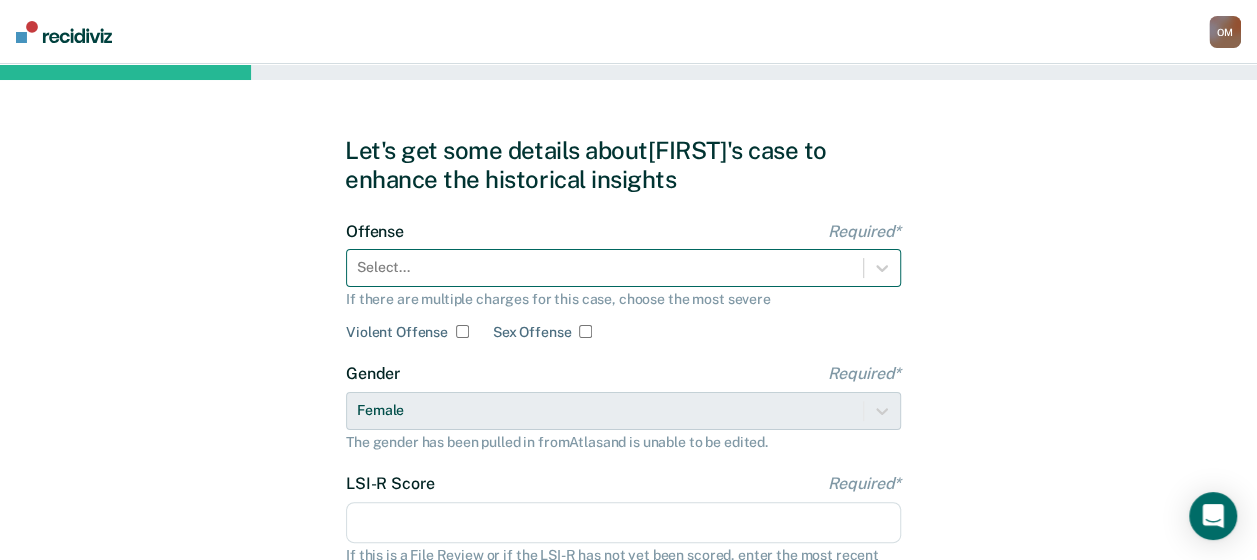 click at bounding box center [605, 267] 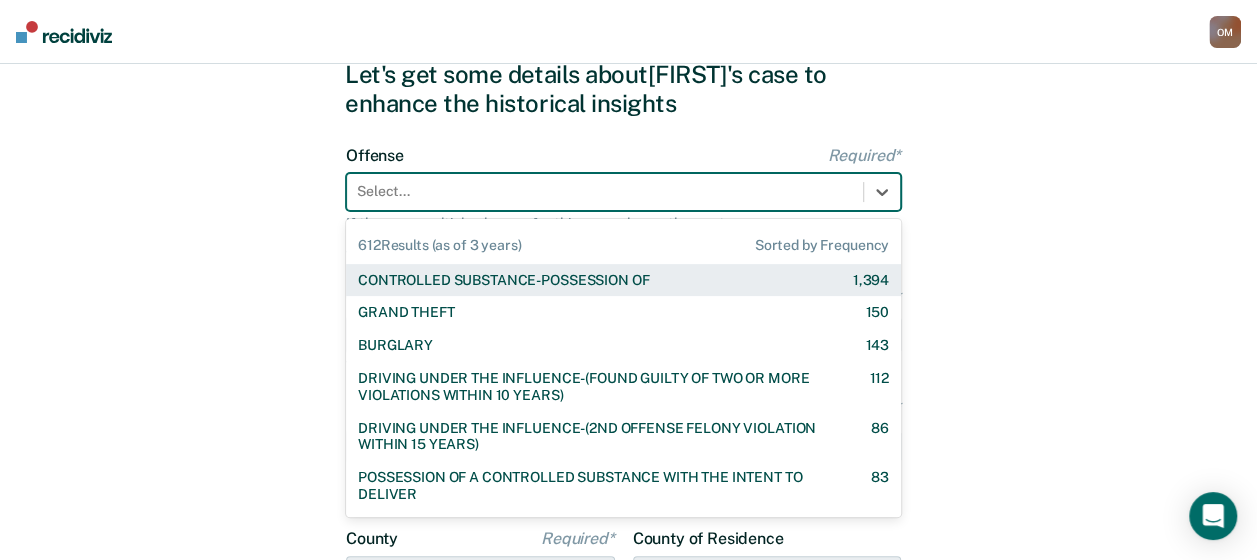 scroll, scrollTop: 83, scrollLeft: 0, axis: vertical 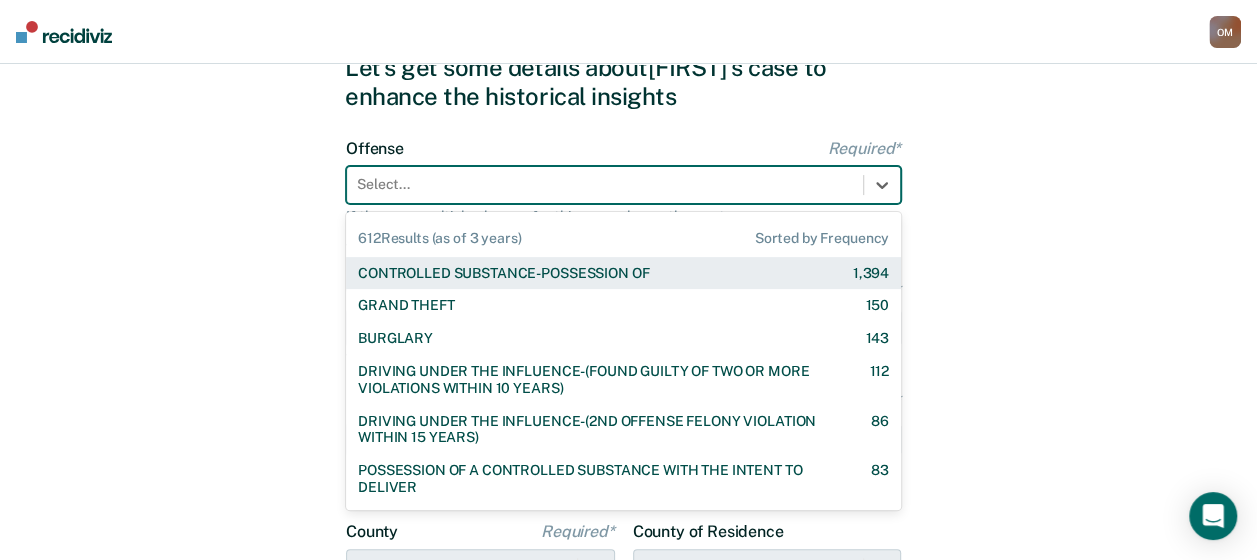 click on "CONTROLLED SUBSTANCE-POSSESSION OF 1,394" at bounding box center (623, 273) 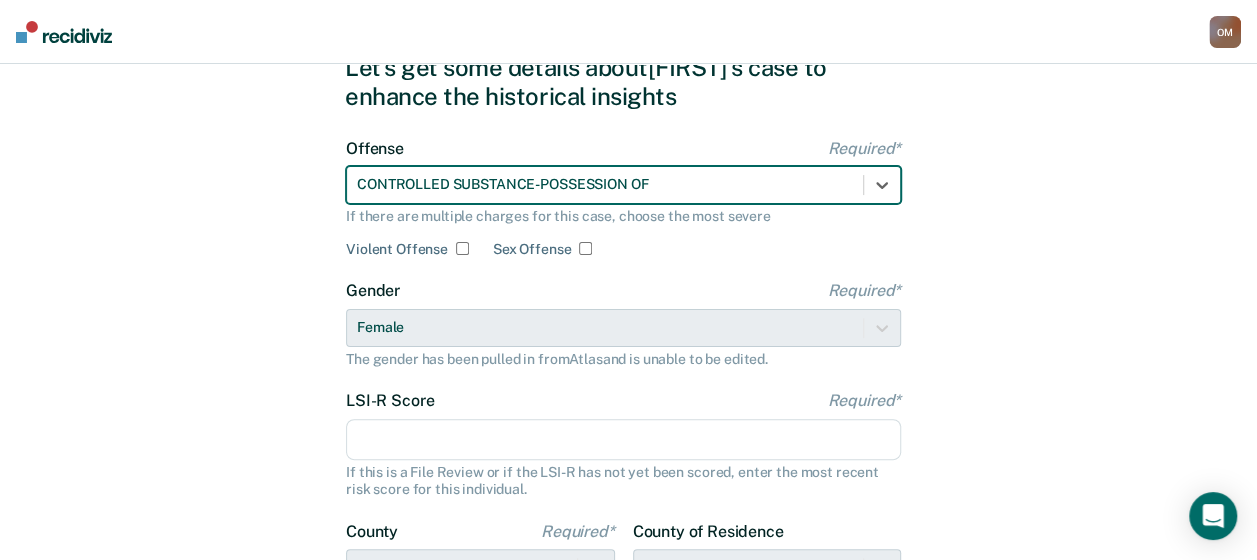 click on "LSI-R Score  Required*" at bounding box center (623, 440) 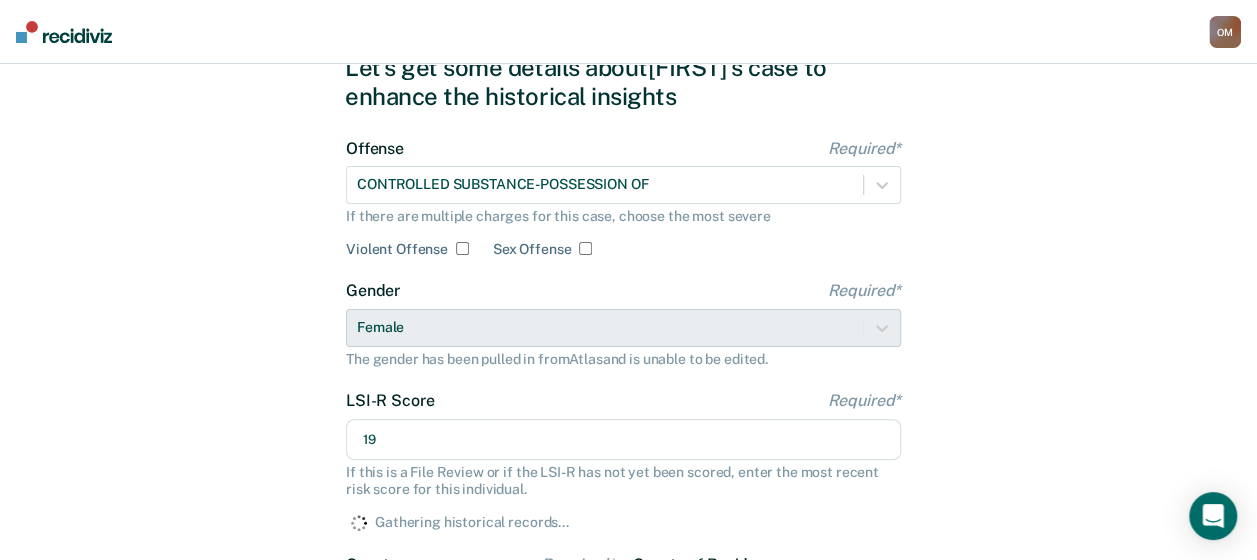 type on "19" 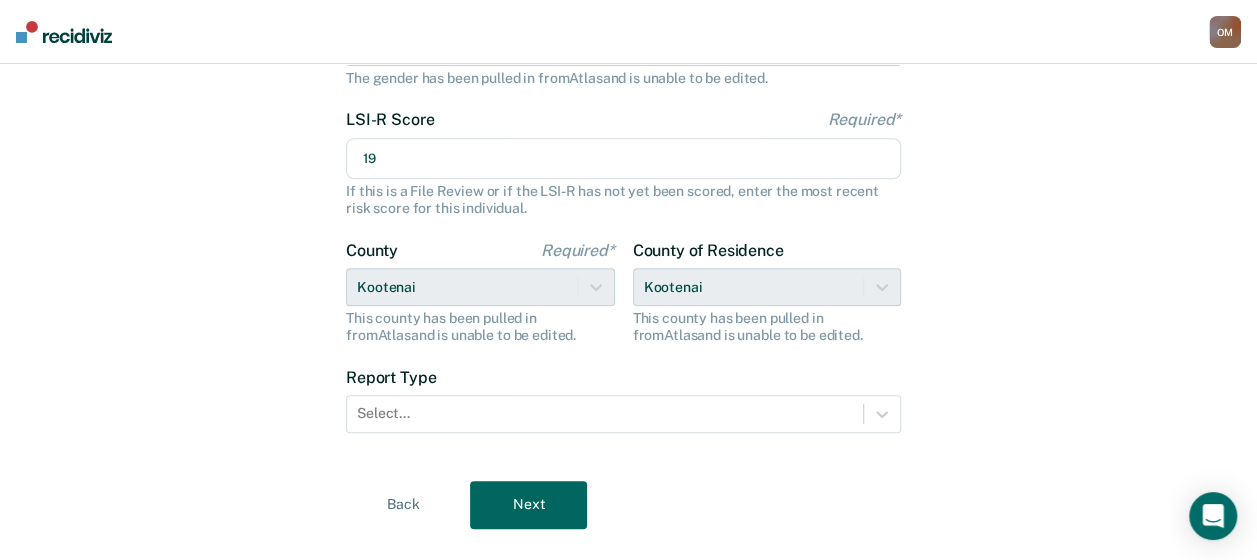 scroll, scrollTop: 387, scrollLeft: 0, axis: vertical 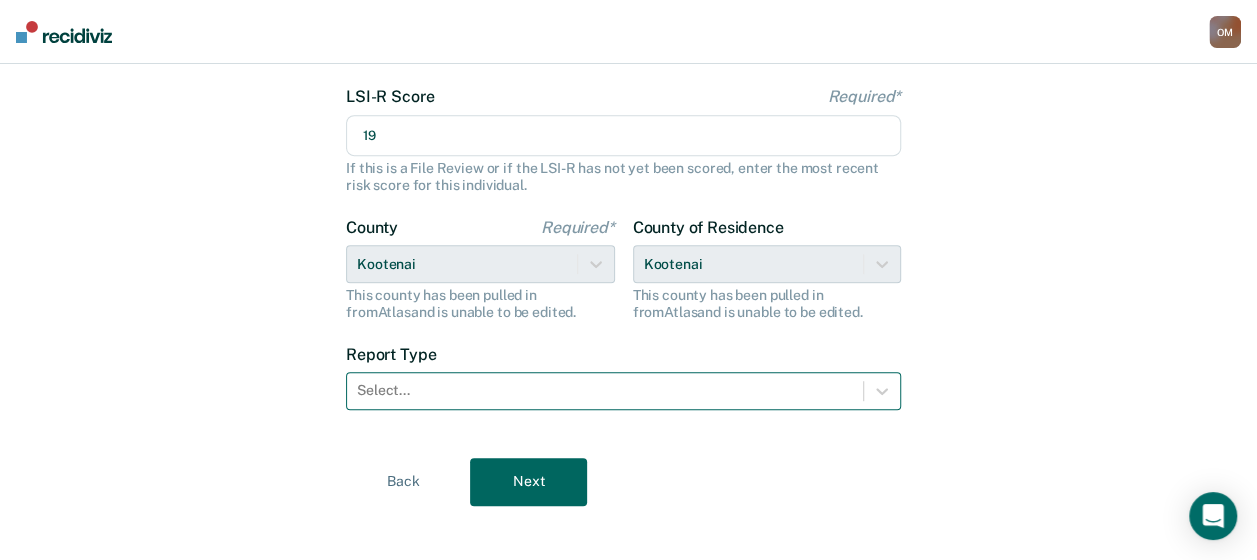 click at bounding box center [605, 390] 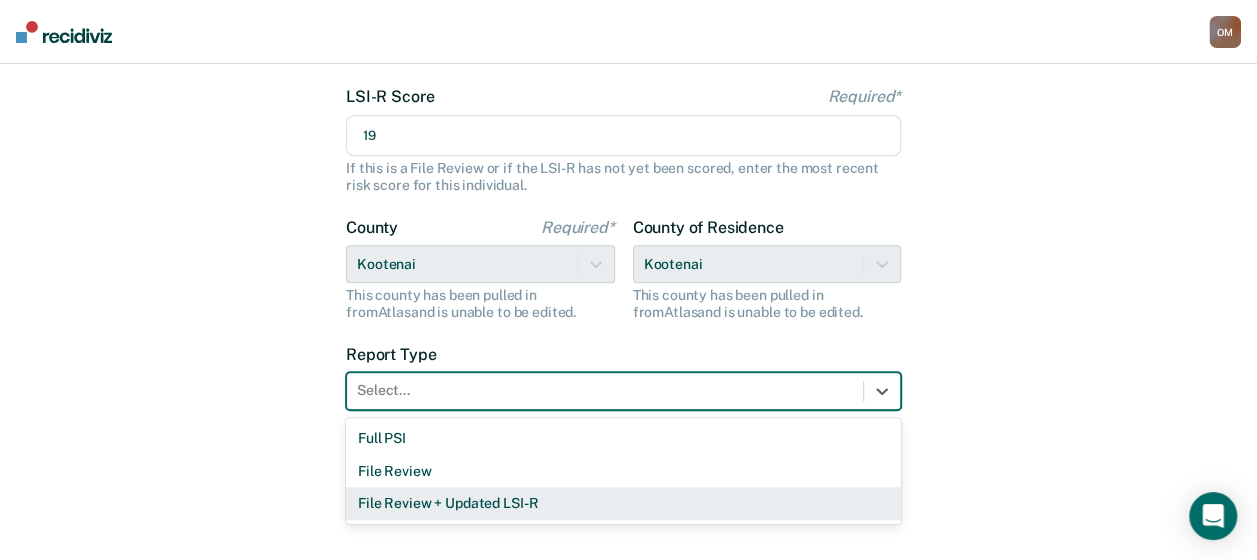 click on "File Review + Updated LSI-R" at bounding box center [623, 503] 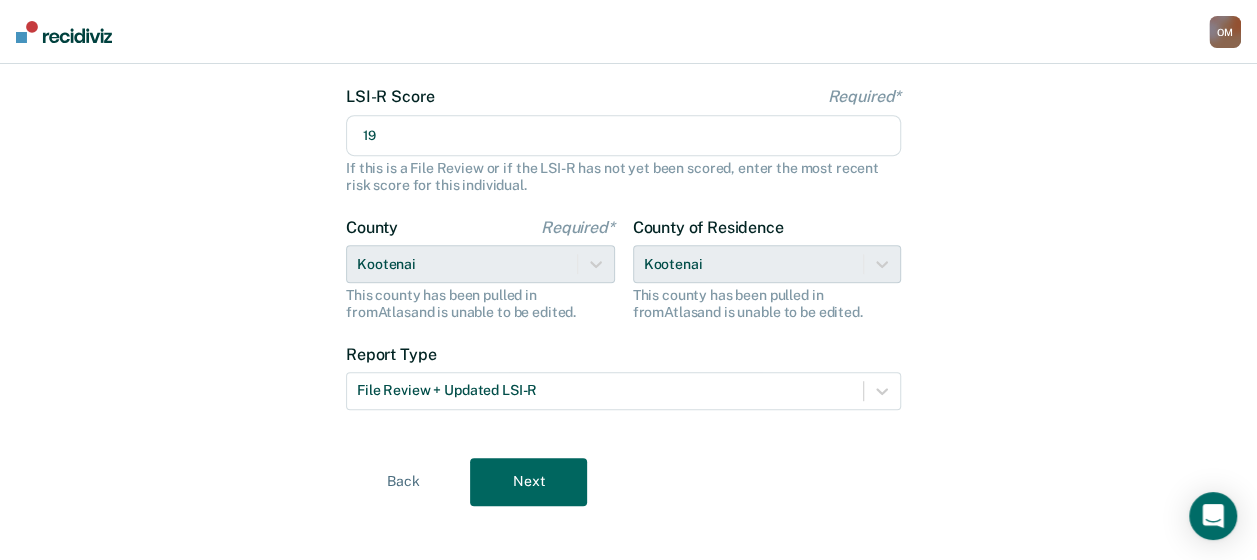 click on "Next" at bounding box center [528, 482] 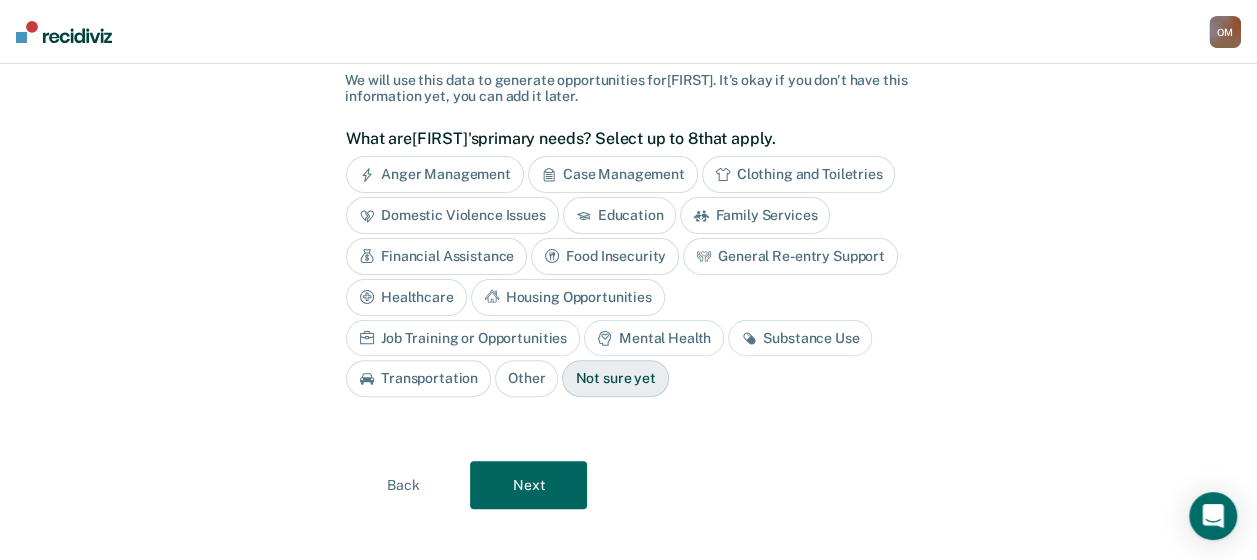 click on "Next" at bounding box center [528, 485] 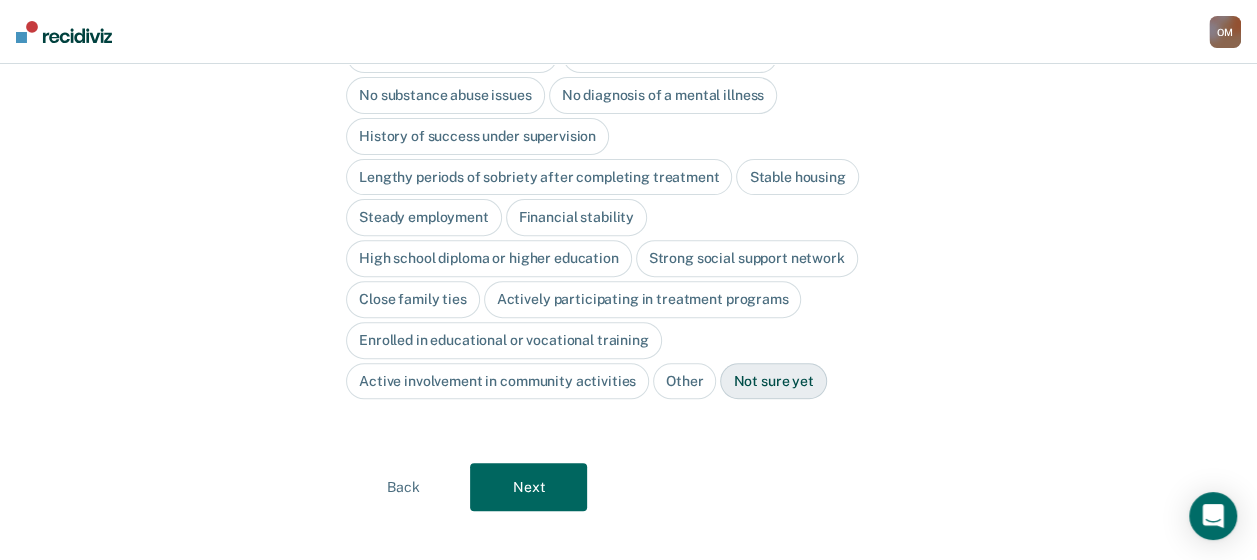 click on "Next" at bounding box center (528, 487) 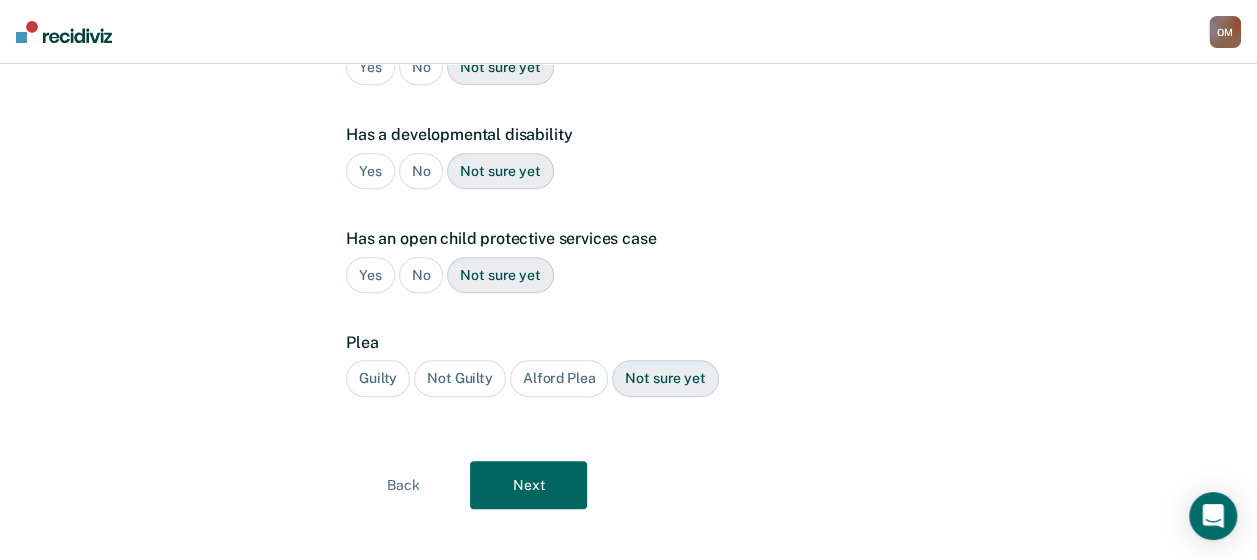 scroll, scrollTop: 0, scrollLeft: 0, axis: both 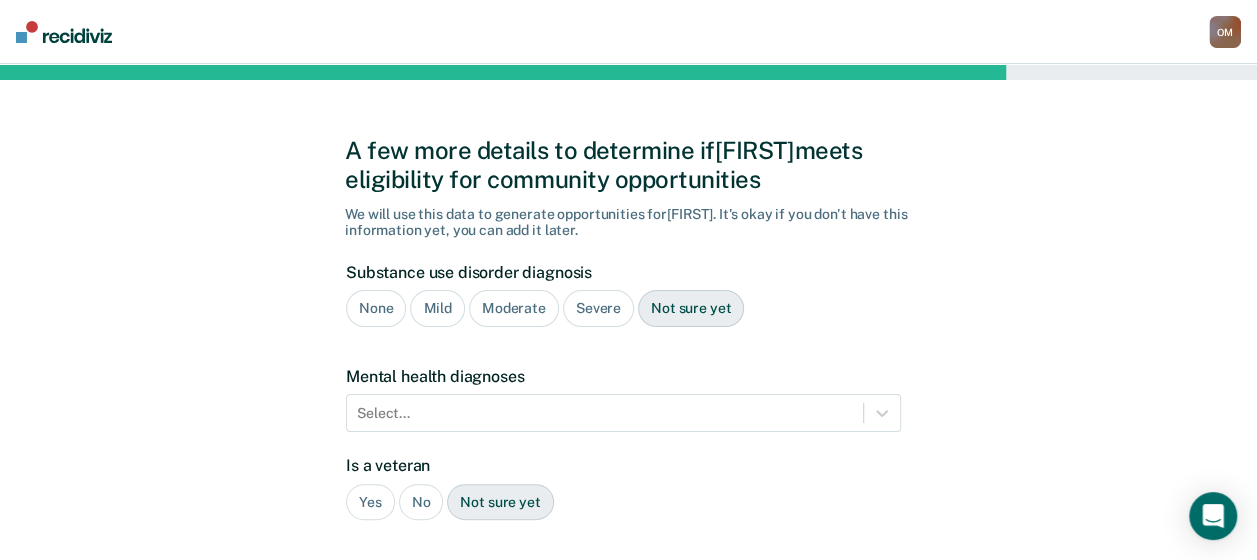 click on "Mild" at bounding box center (437, 308) 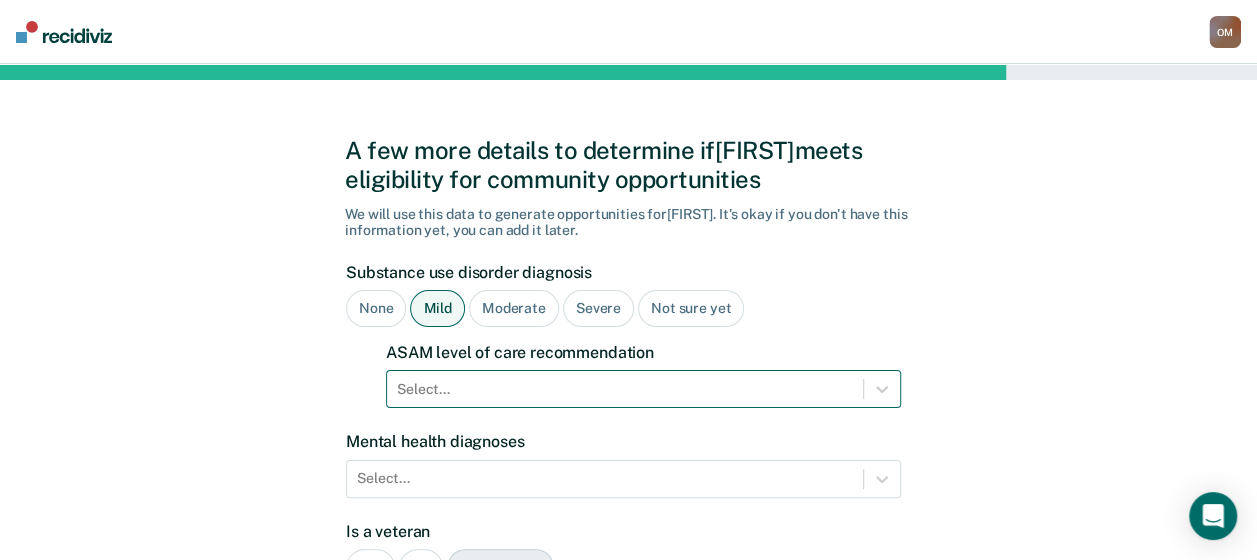 click on "Select..." at bounding box center (643, 389) 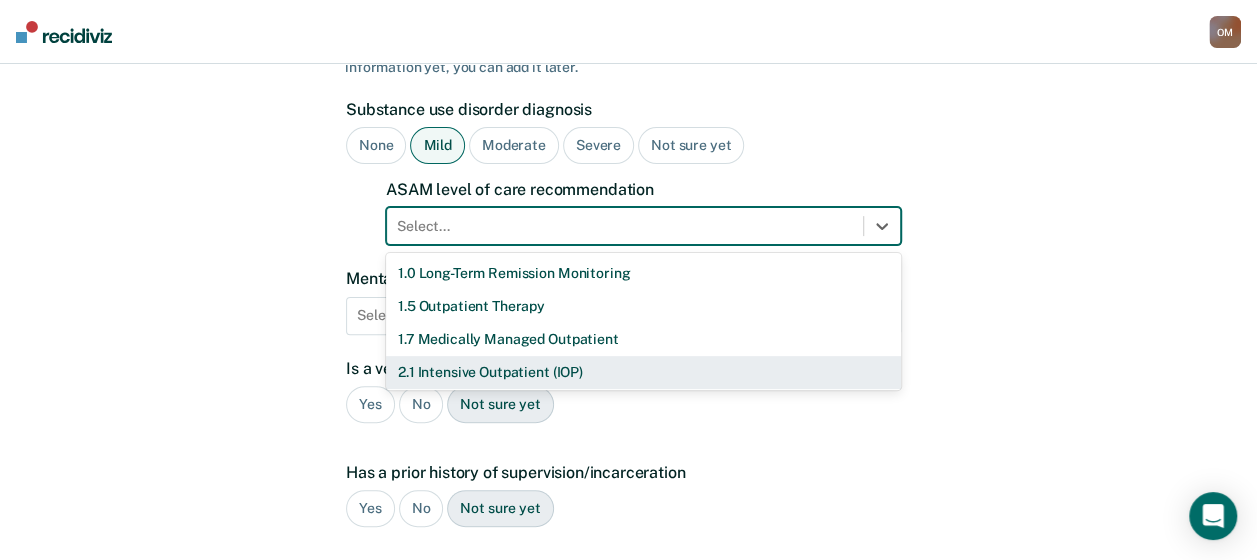 scroll, scrollTop: 164, scrollLeft: 0, axis: vertical 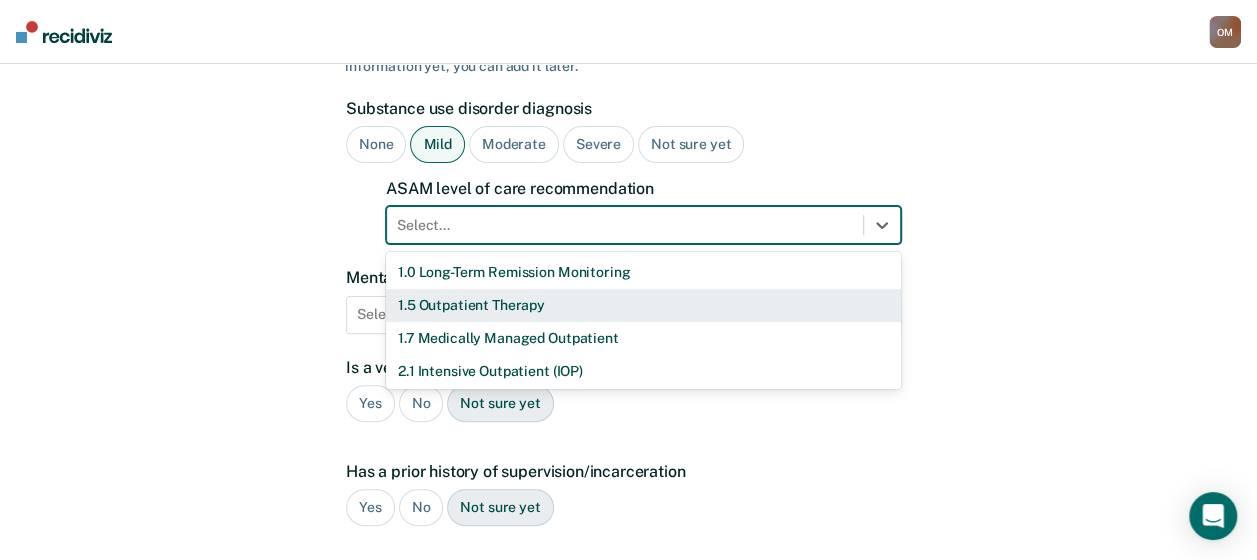 click on "1.5 Outpatient Therapy" at bounding box center (643, 305) 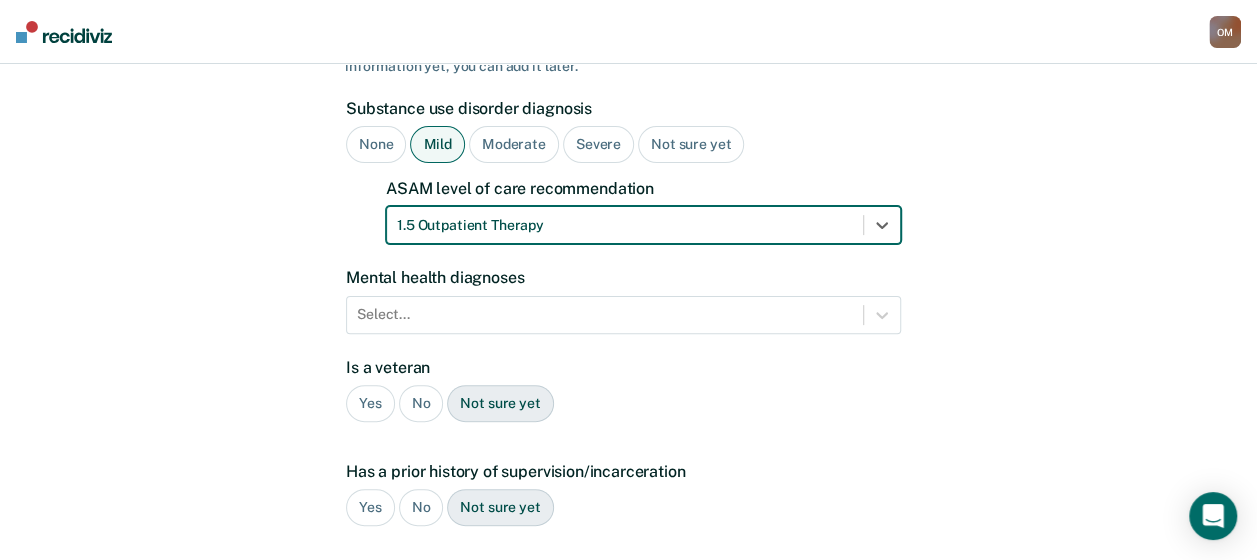 click on "Select..." at bounding box center (623, 315) 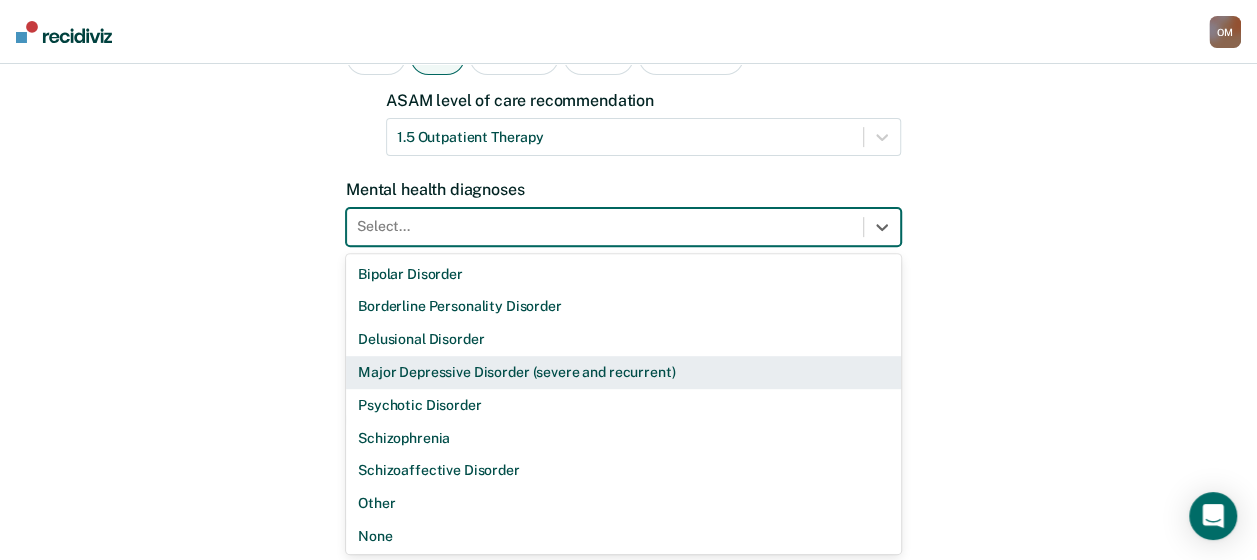 click on "Major Depressive Disorder (severe and recurrent)" at bounding box center [623, 372] 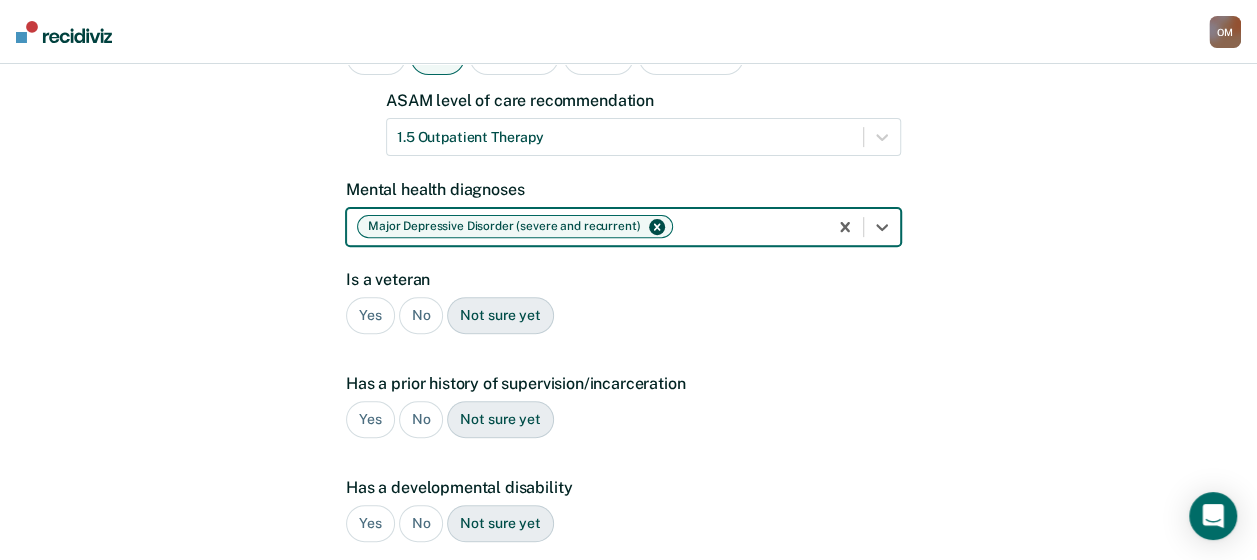 click on "No" at bounding box center (421, 315) 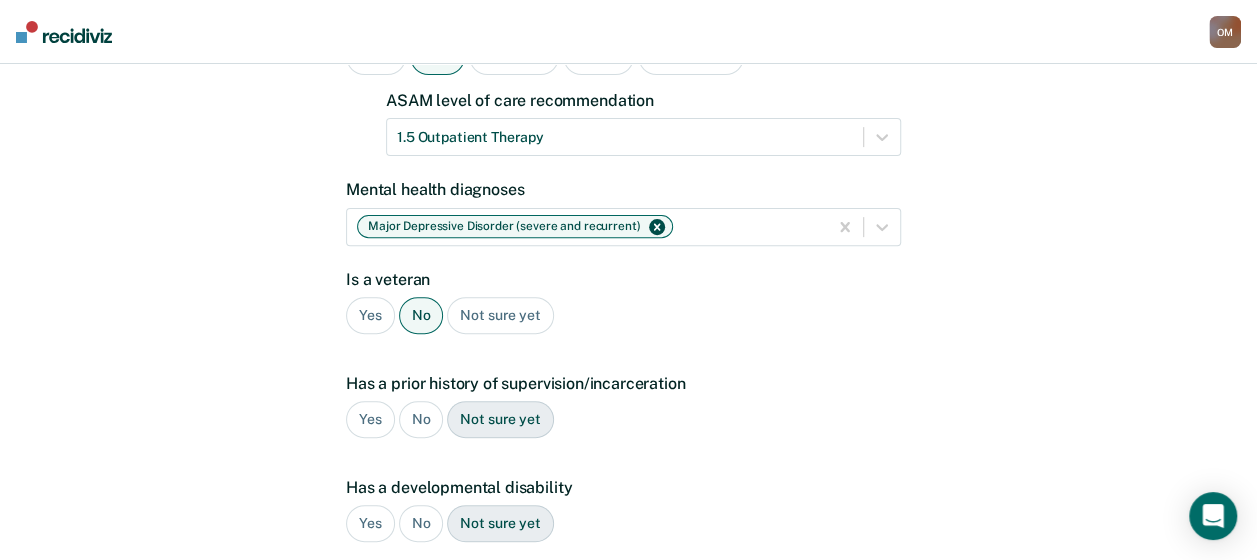 click on "Yes" at bounding box center (370, 419) 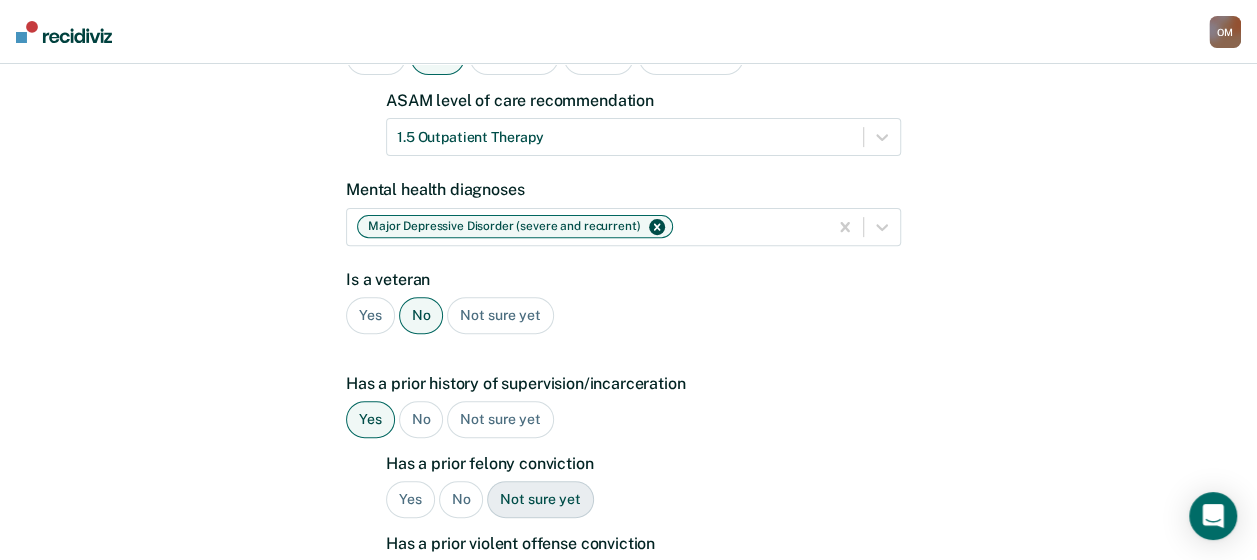 click on "Yes" at bounding box center [410, 499] 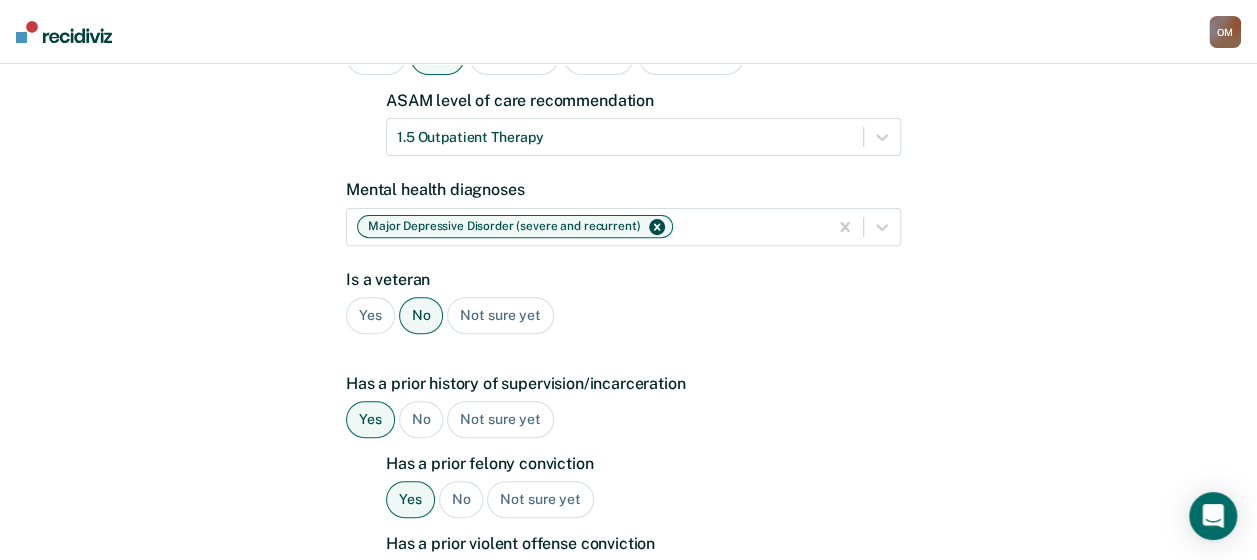 click on "Has a prior history of supervision/incarceration   Yes No Not sure yet Has a prior felony conviction  Yes No Not sure yet Has a prior violent offense conviction   Yes No Not sure yet Has a prior sex offense conviction   Yes No Not sure yet Has previously participated in a treatment court   Yes No Not sure yet" at bounding box center (623, 574) 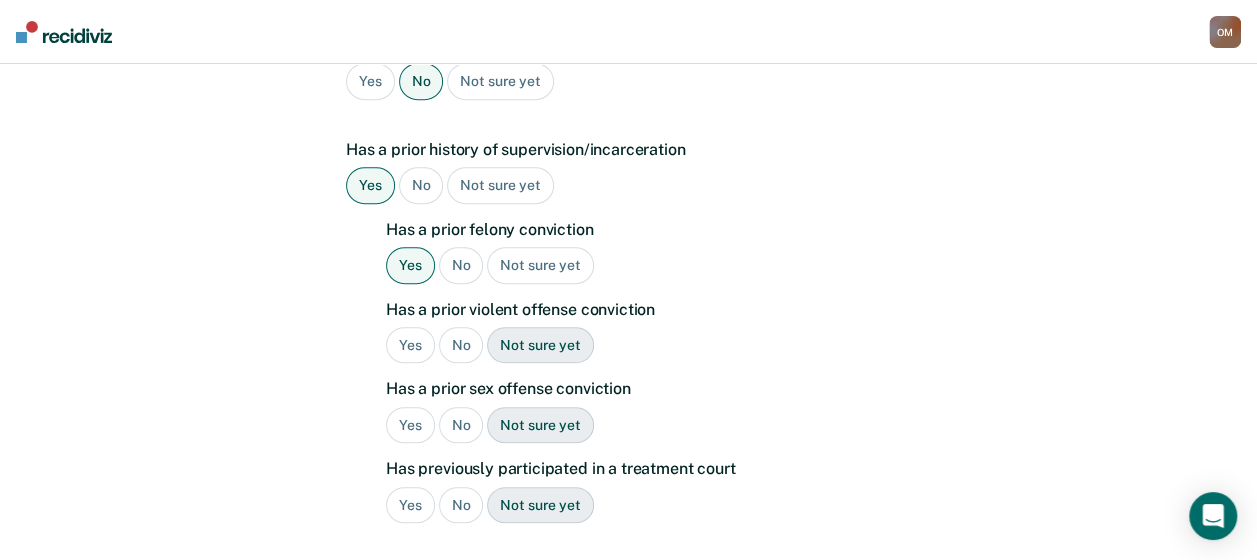 scroll, scrollTop: 532, scrollLeft: 0, axis: vertical 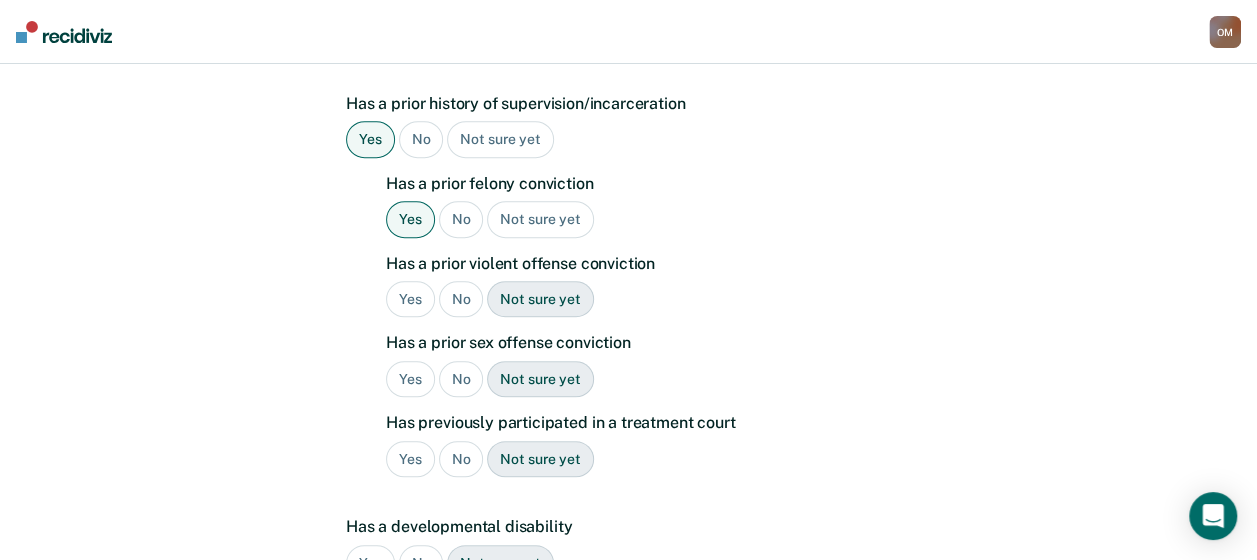 click on "No" at bounding box center (461, 299) 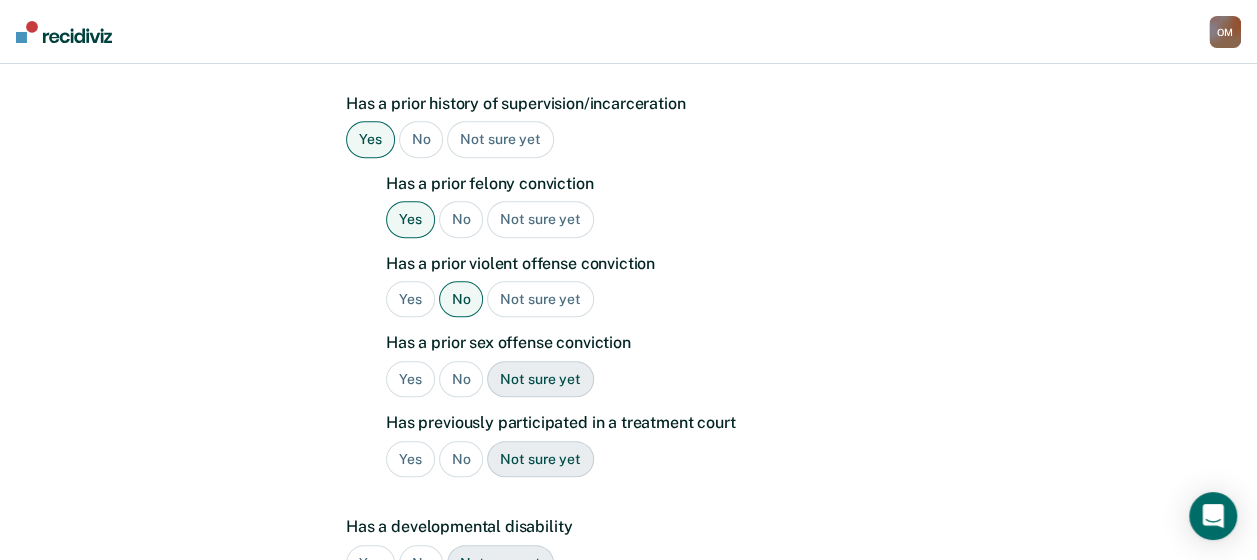 click on "No" at bounding box center (461, 379) 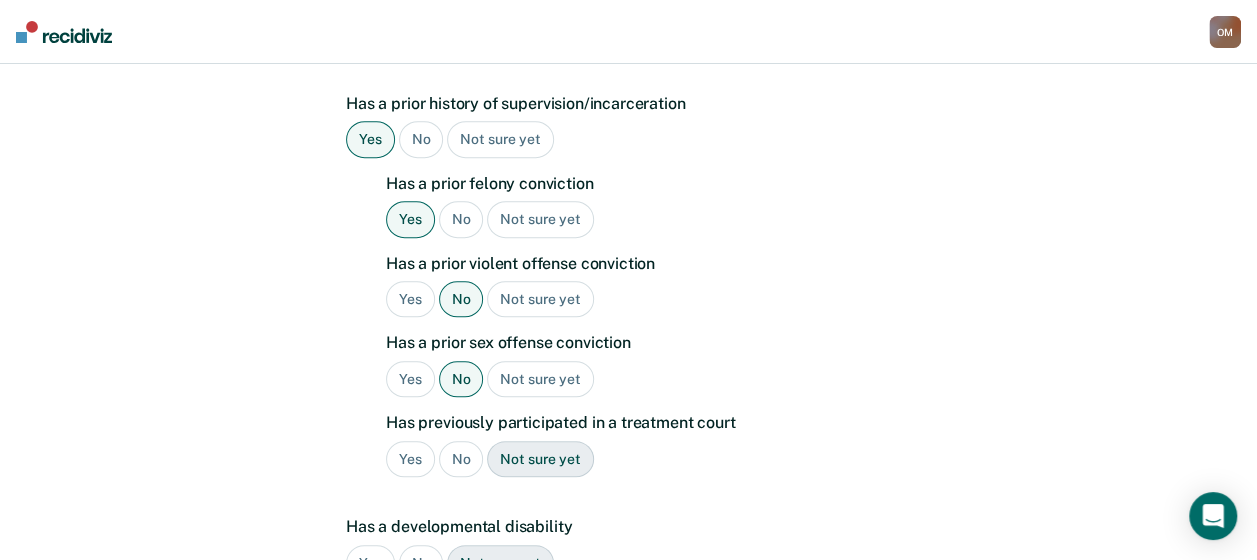 click on "No" at bounding box center (461, 459) 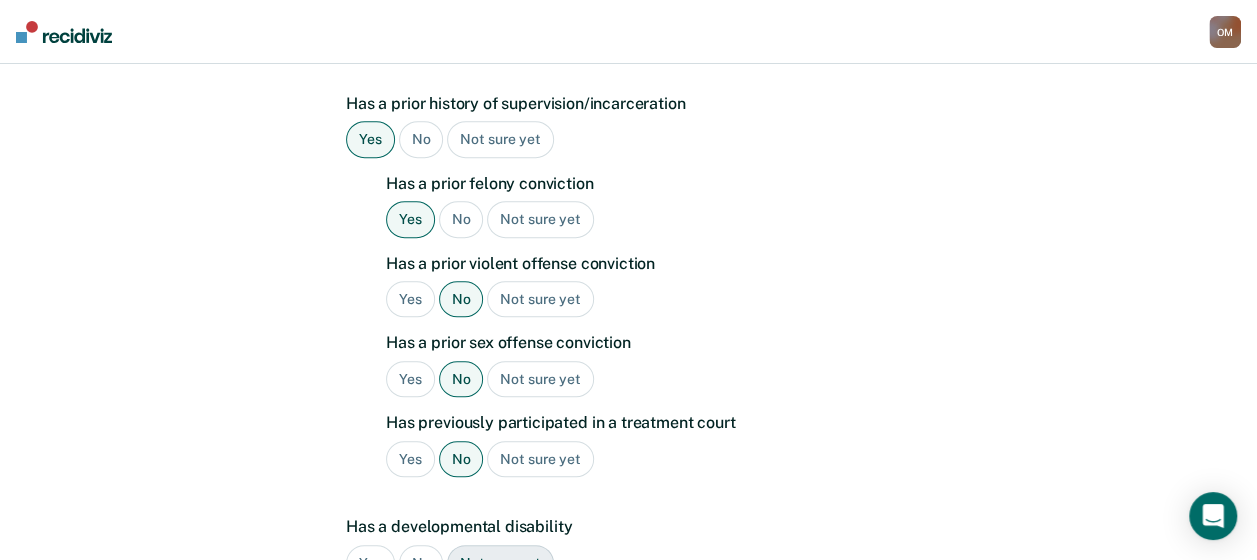 click on "Substance use disorder diagnosis  None Mild Moderate Severe Not sure yet ASAM level of care recommendation  1.5 Outpatient Therapy Mental health diagnoses  Major Depressive Disorder (severe and recurrent) Is a veteran  Yes No Not sure yet Has a prior history of supervision/incarceration   Yes No Not sure yet Has a prior felony conviction  Yes No Not sure yet Has a prior violent offense conviction   Yes No Not sure yet Has a prior sex offense conviction   Yes No Not sure yet Has previously participated in a treatment court   Yes No Not sure yet Has a developmental disability  Yes No Not sure yet Has an open child protective services case   Yes No Not sure yet Plea  Guilty Not Guilty Alford Plea Not sure yet" at bounding box center (623, 280) 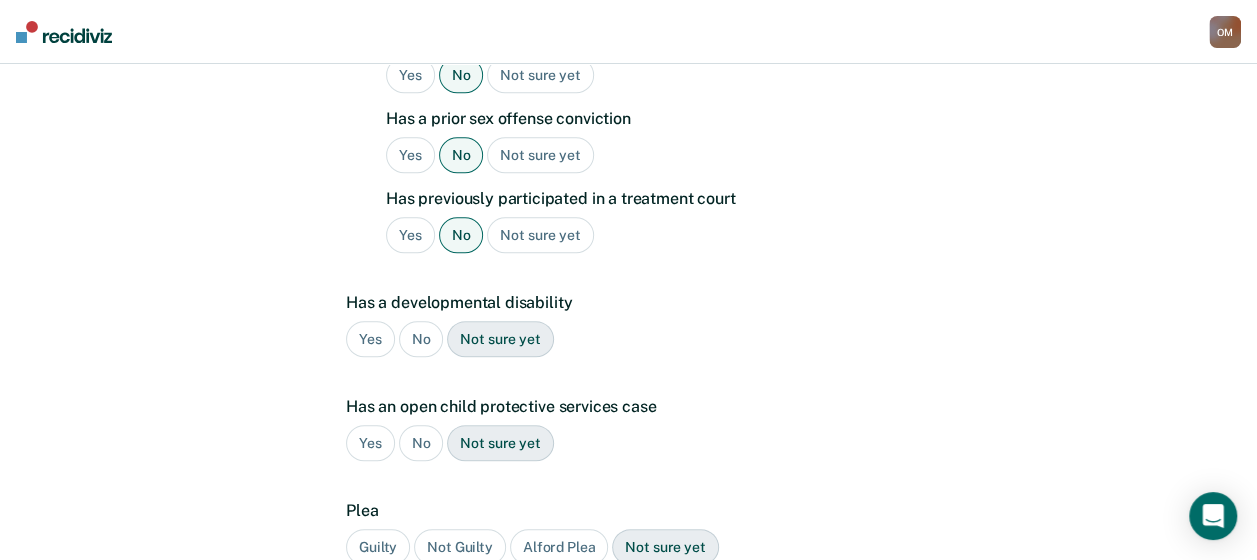 scroll, scrollTop: 772, scrollLeft: 0, axis: vertical 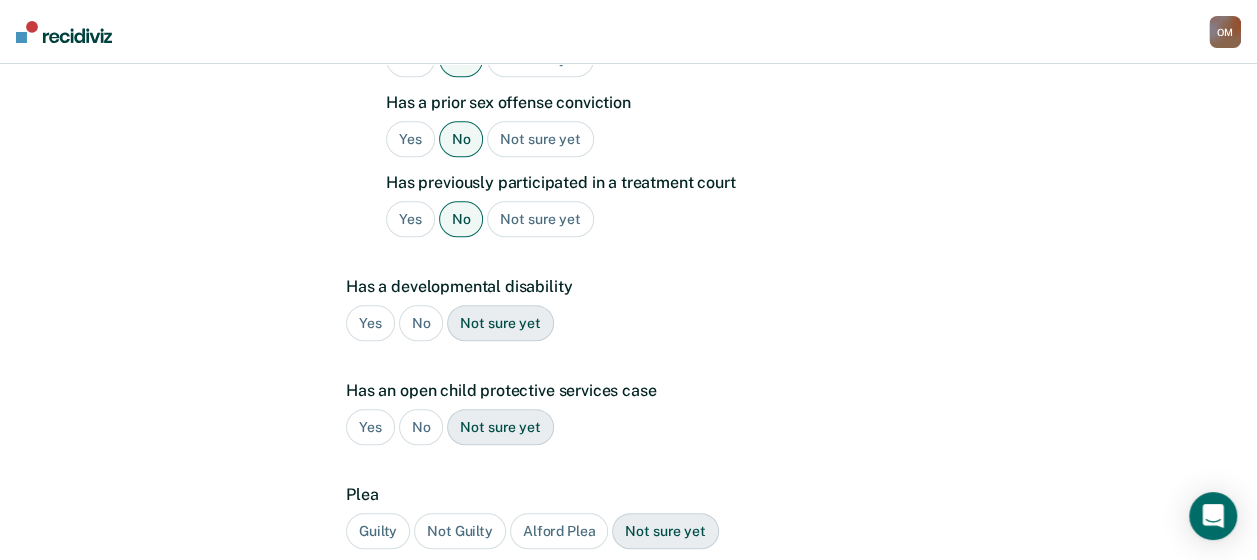 click on "No" at bounding box center (421, 323) 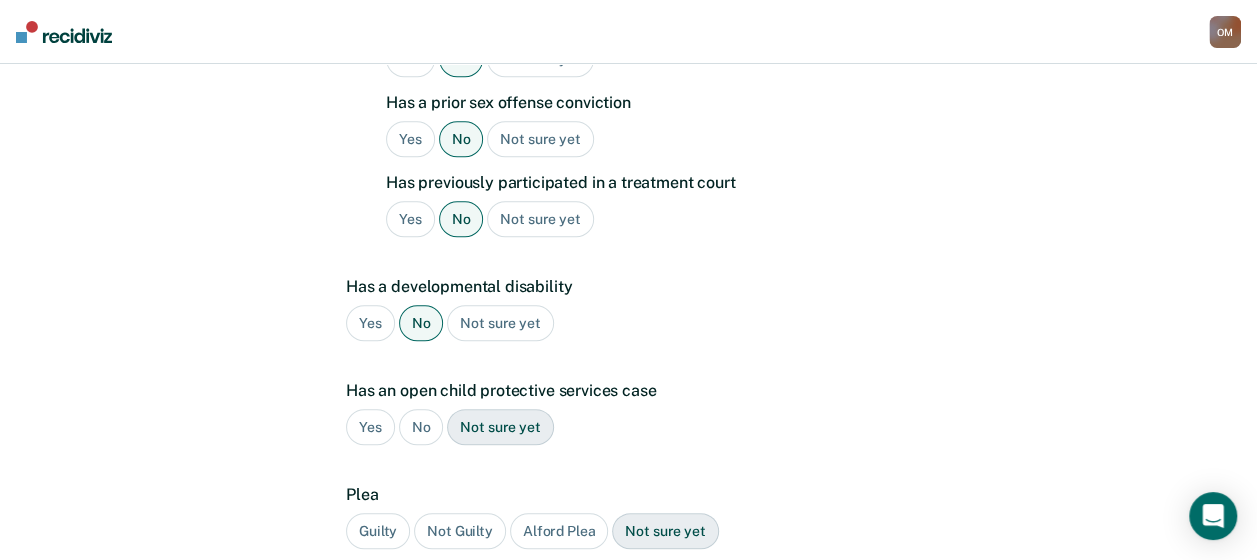 click on "No" at bounding box center [421, 427] 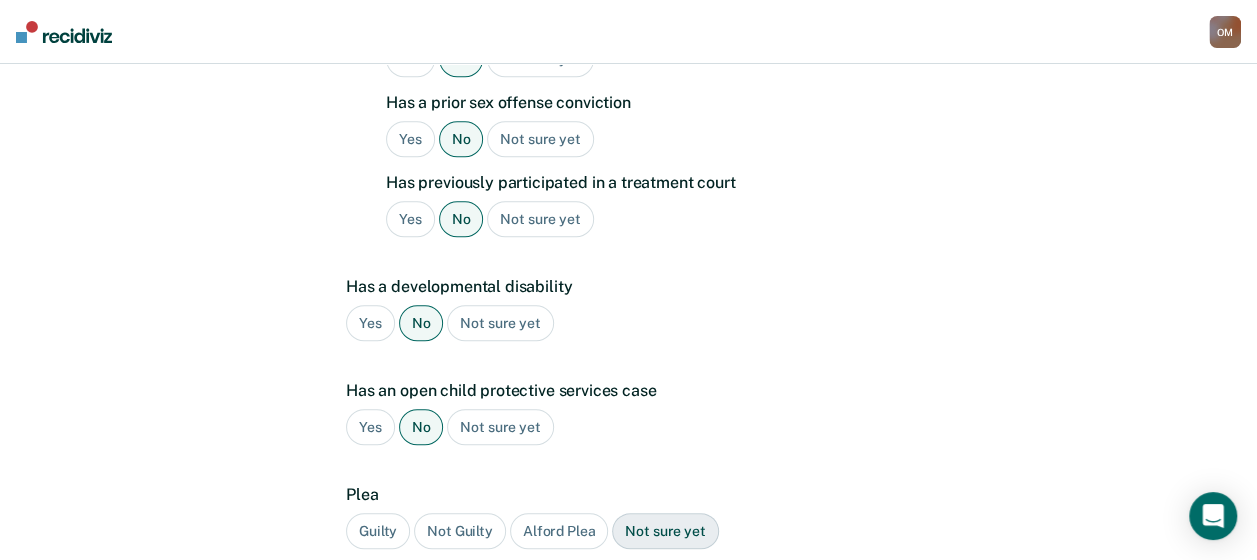 click on "Guilty" at bounding box center [378, 531] 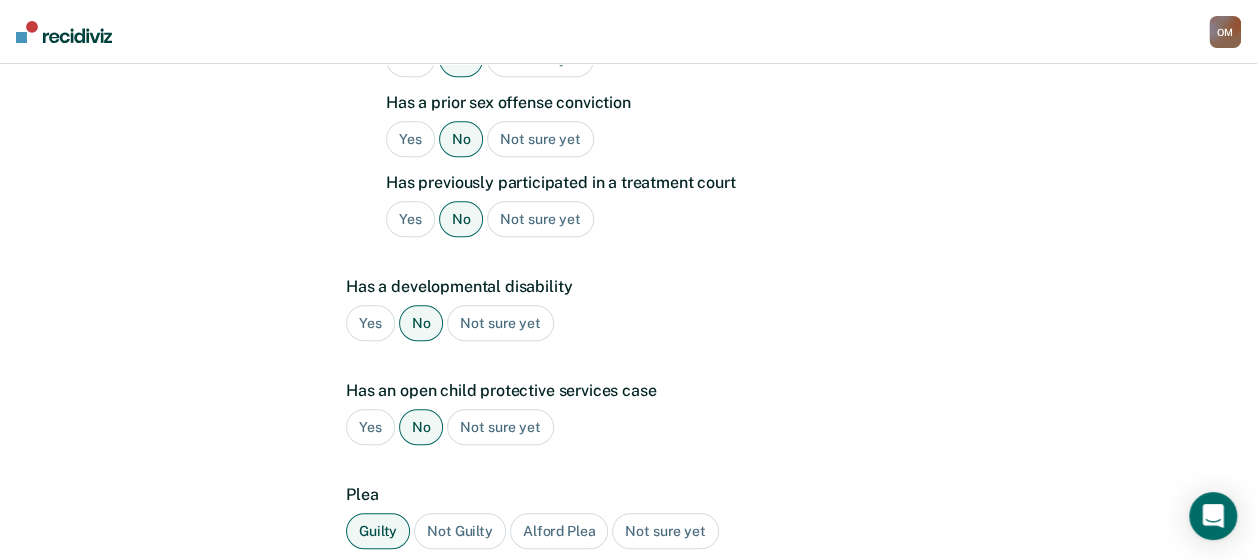 click on "Has an open child protective services case   Yes No Not sure yet" at bounding box center (623, 421) 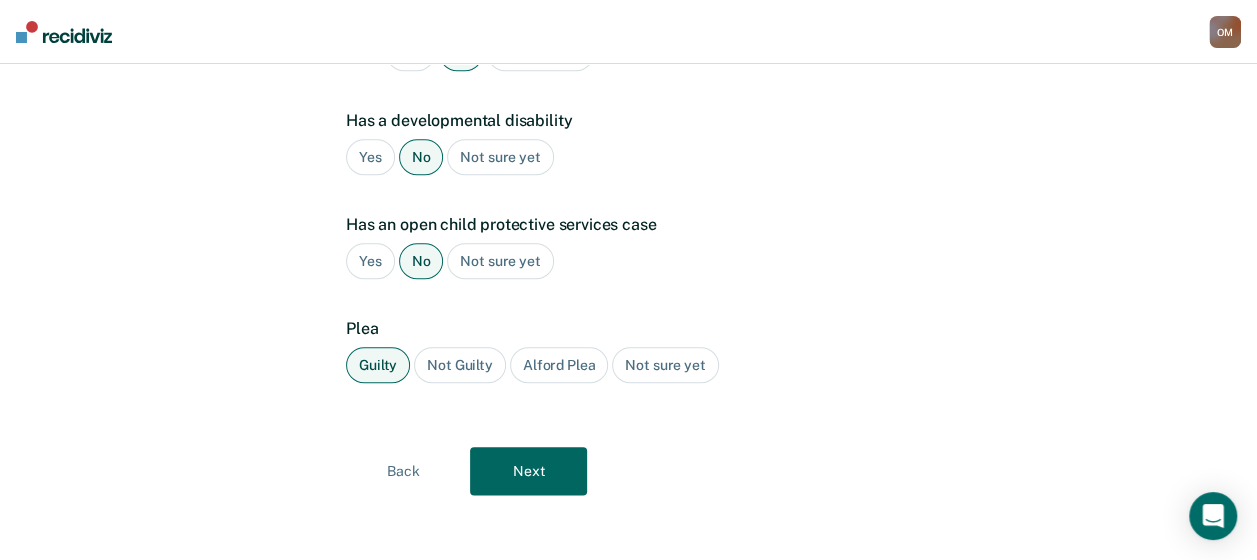 scroll, scrollTop: 938, scrollLeft: 0, axis: vertical 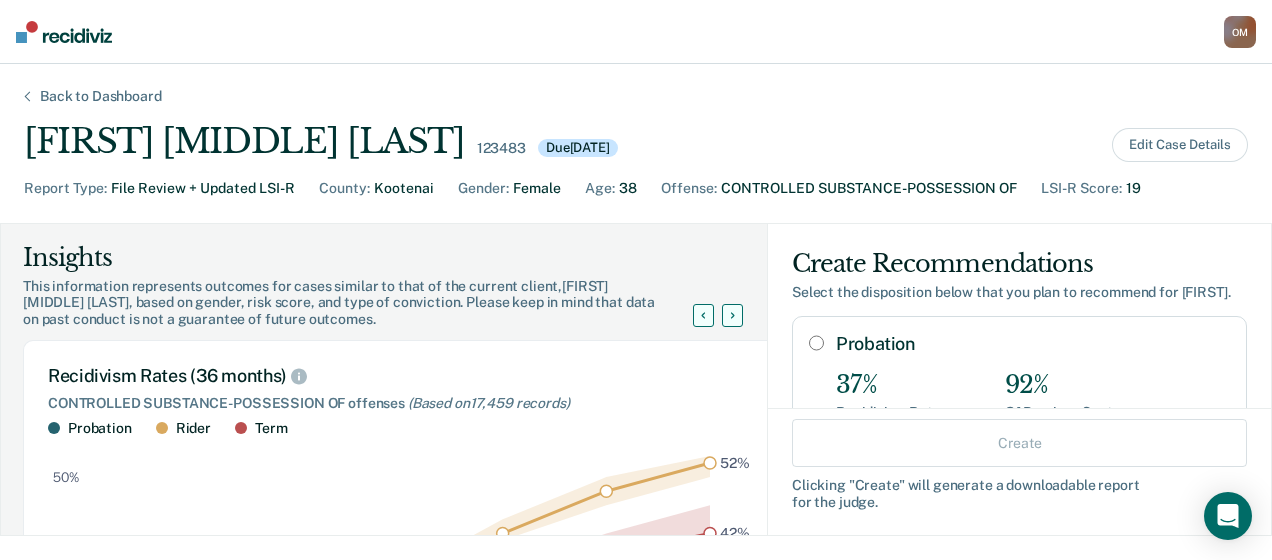 click on "Probation" at bounding box center [816, 343] 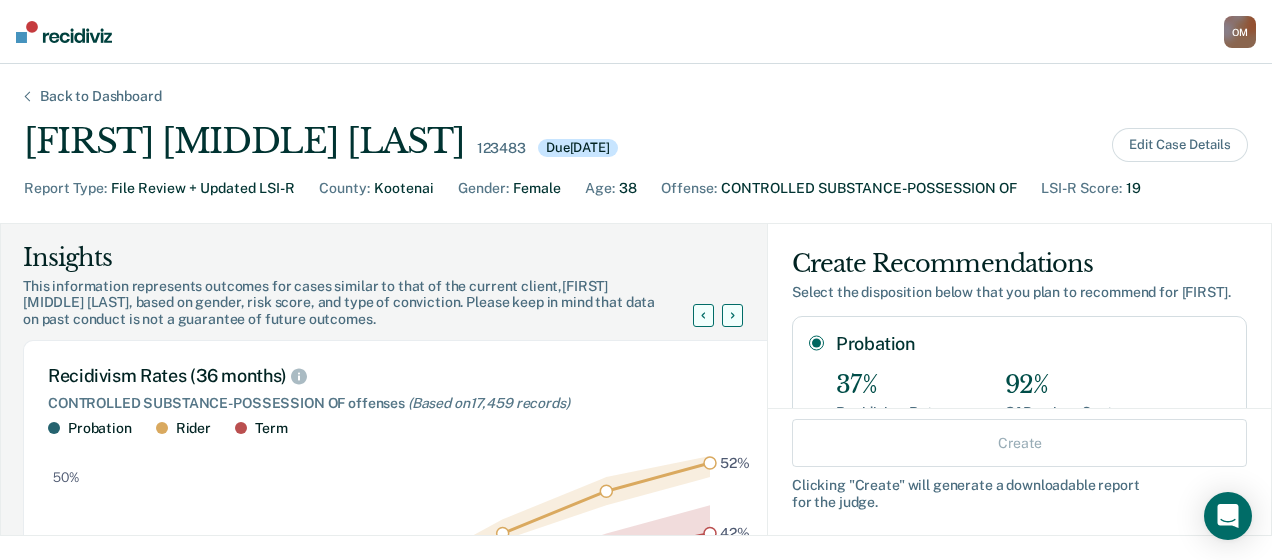 radio on "true" 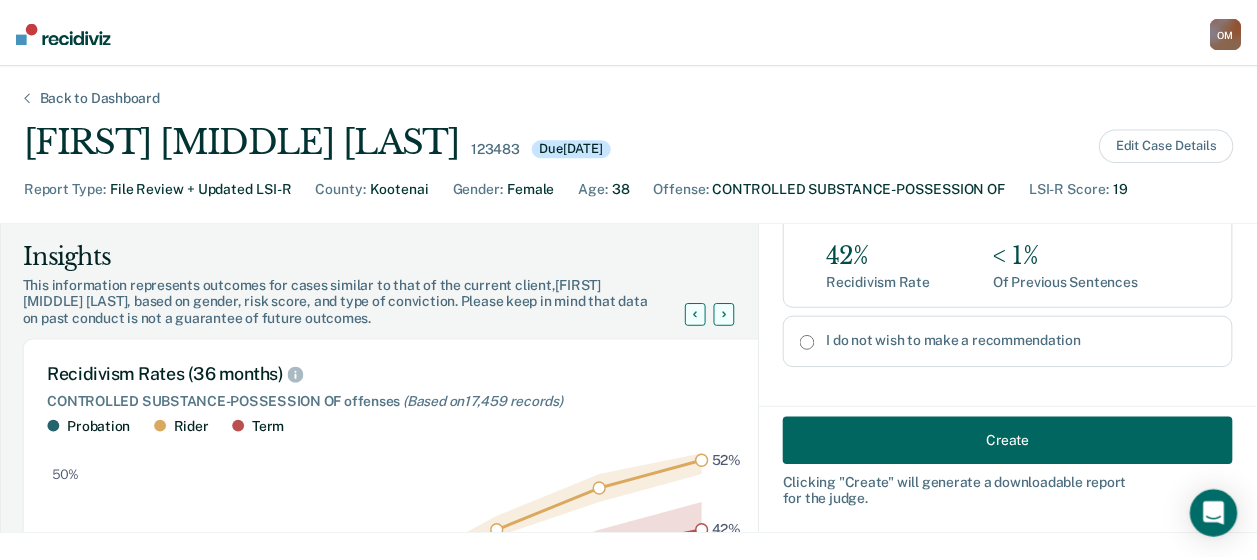 scroll, scrollTop: 468, scrollLeft: 0, axis: vertical 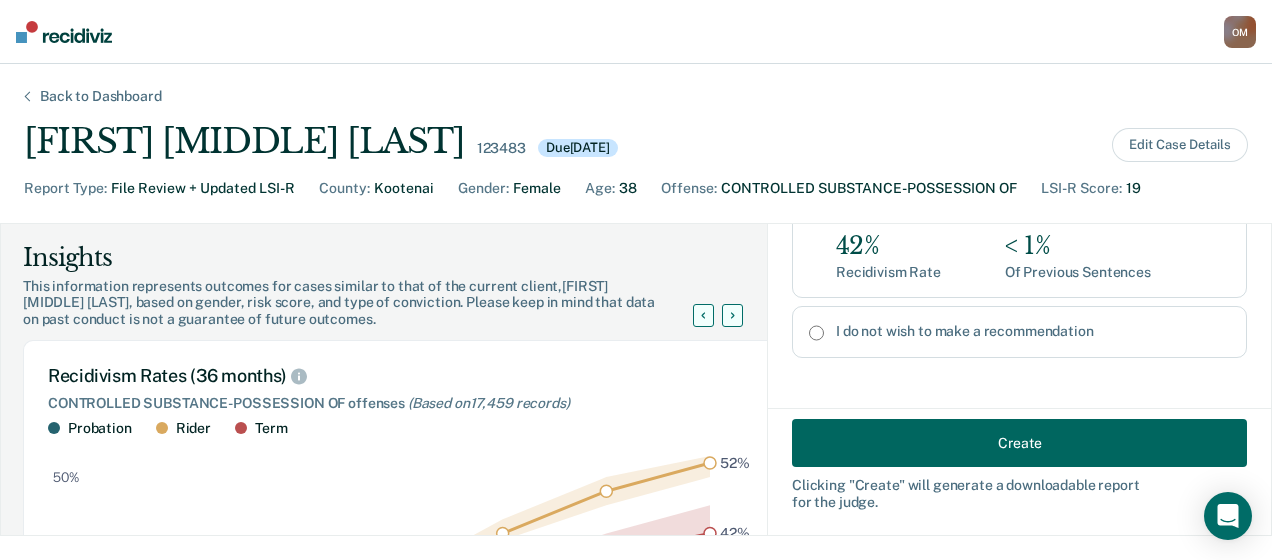 click on "Create" at bounding box center [1019, 443] 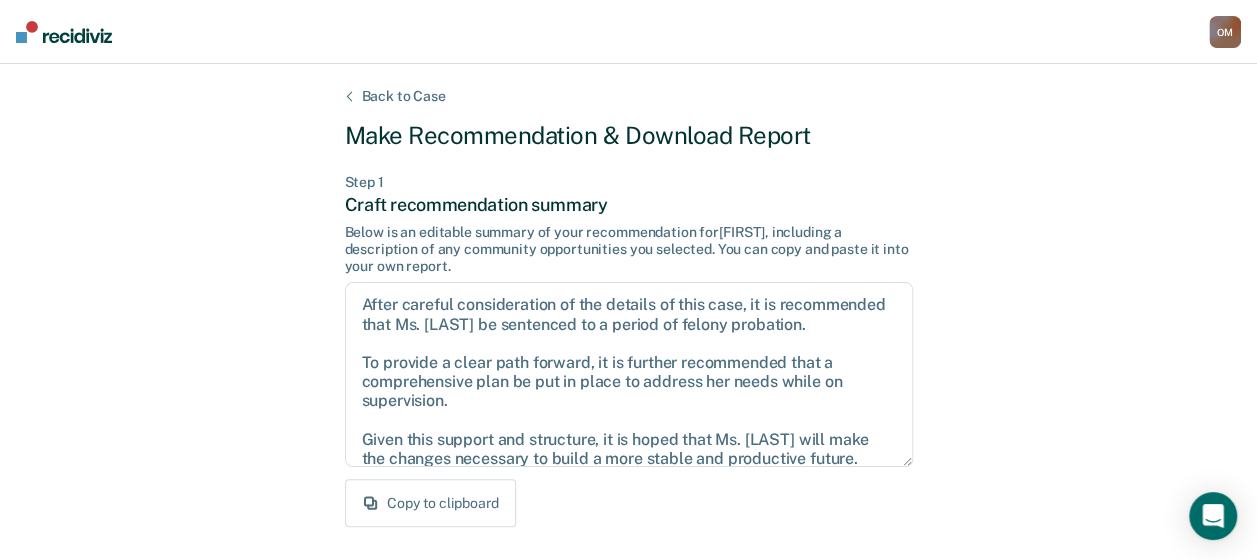 scroll, scrollTop: 468, scrollLeft: 0, axis: vertical 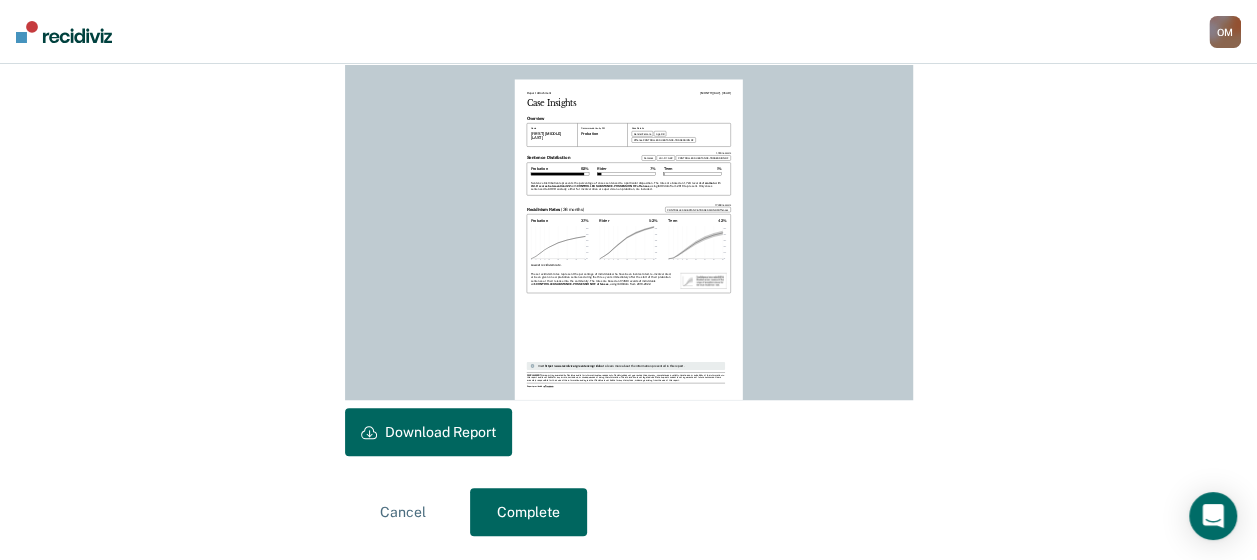 click on "Download Report" at bounding box center [428, 432] 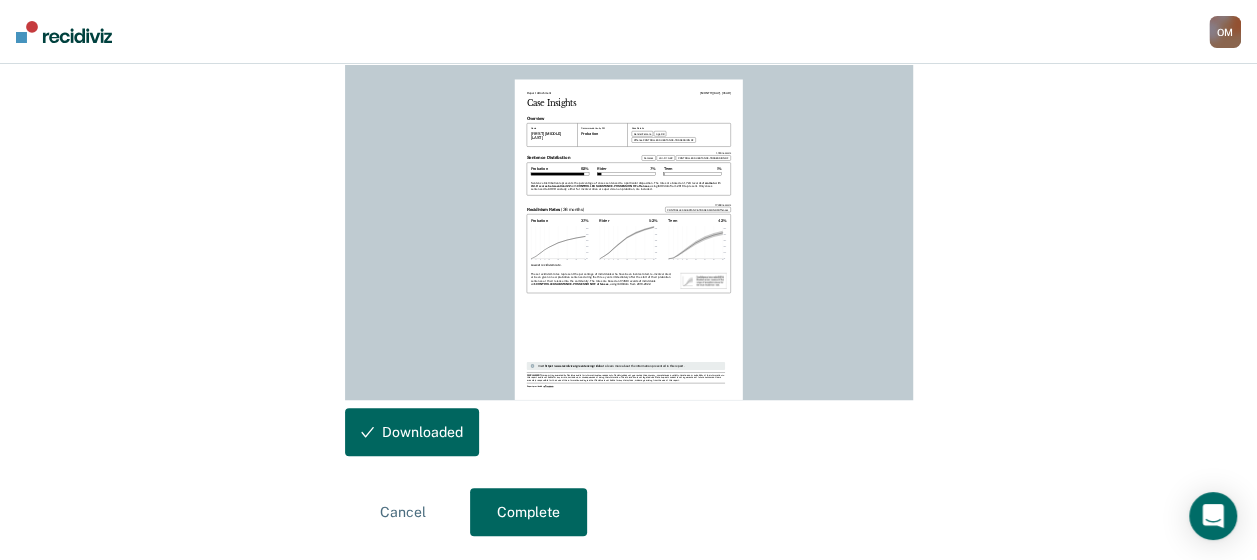scroll, scrollTop: 0, scrollLeft: 0, axis: both 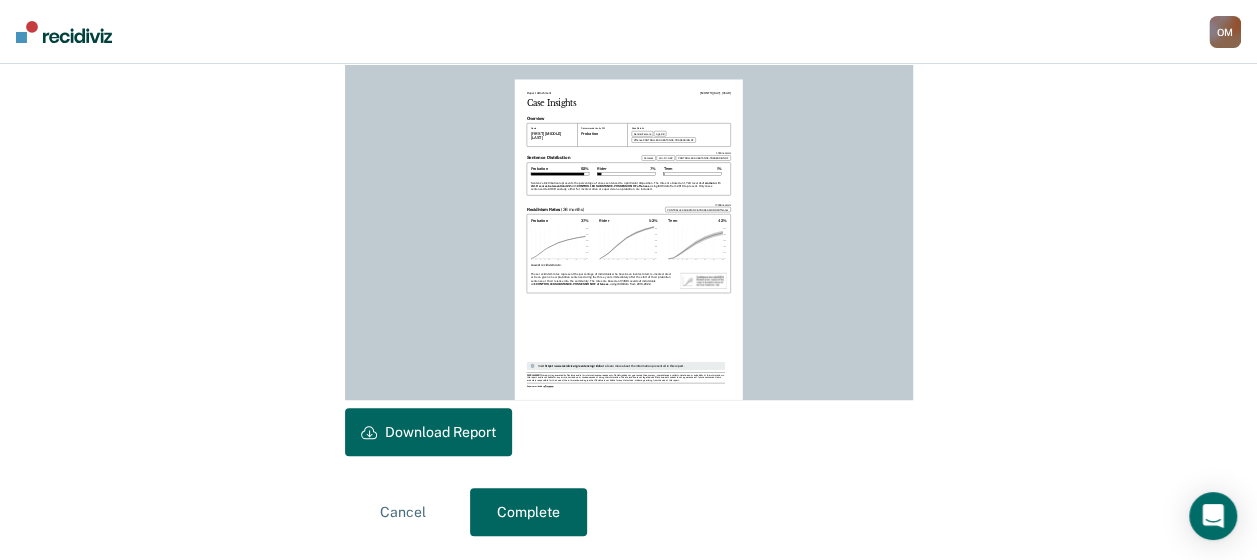 click on "Complete" at bounding box center [528, 512] 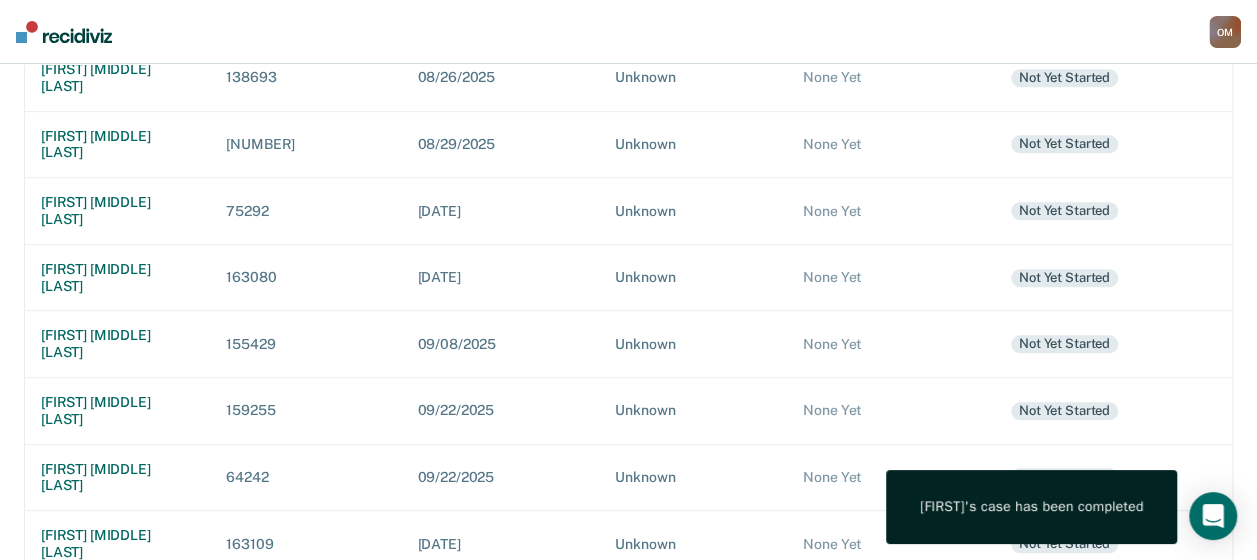 scroll, scrollTop: 0, scrollLeft: 0, axis: both 